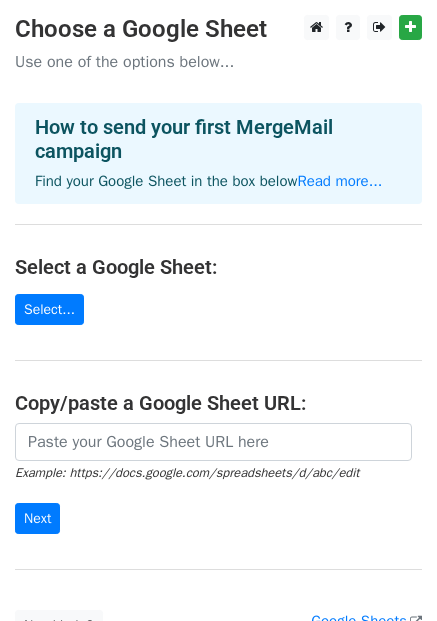 scroll, scrollTop: 0, scrollLeft: 0, axis: both 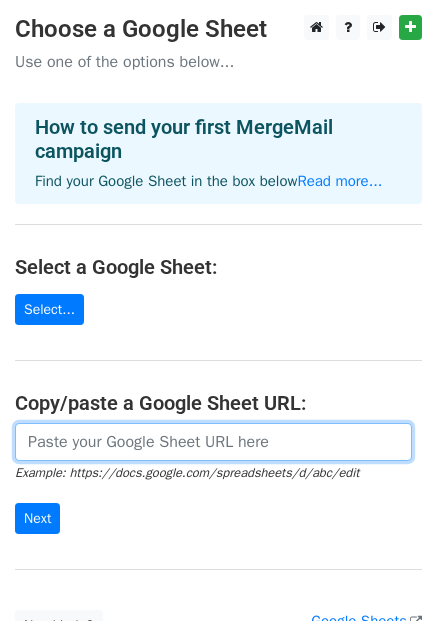 click at bounding box center (213, 442) 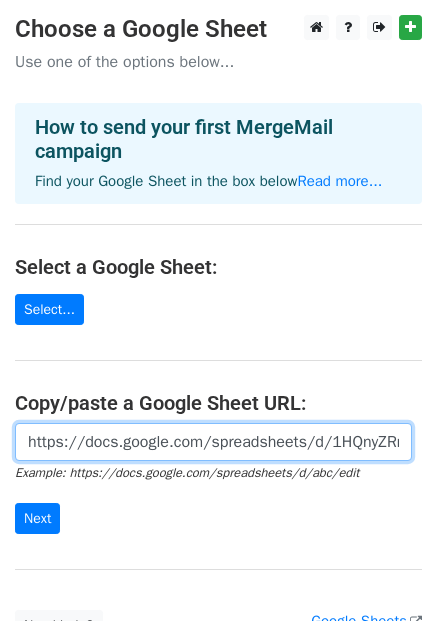 scroll, scrollTop: 0, scrollLeft: 457, axis: horizontal 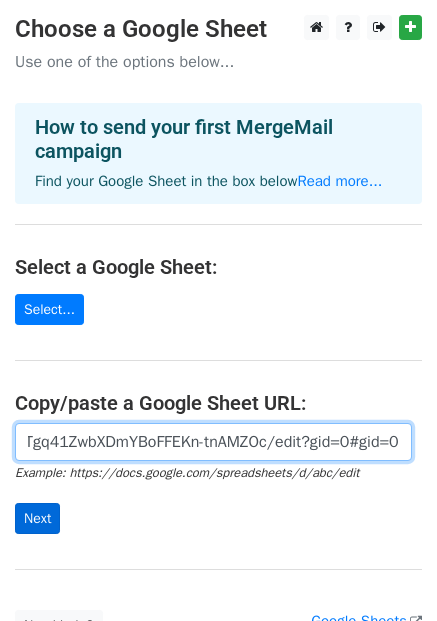 type on "https://docs.google.com/spreadsheets/d/1HQnyZRmkLILXrCfwTgq41ZwbXDmYBoFFEKn-tnAMZOc/edit?gid=0#gid=0" 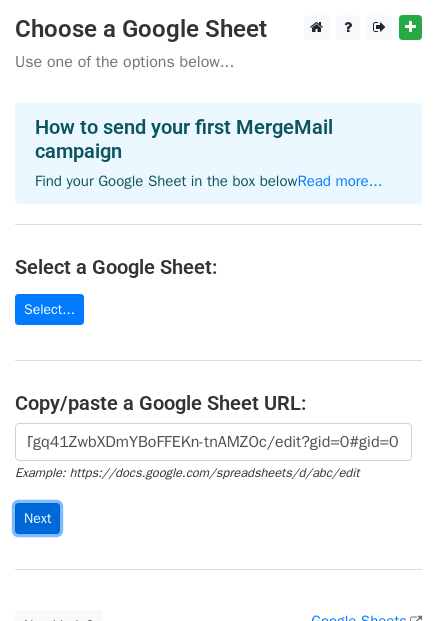 scroll, scrollTop: 0, scrollLeft: 0, axis: both 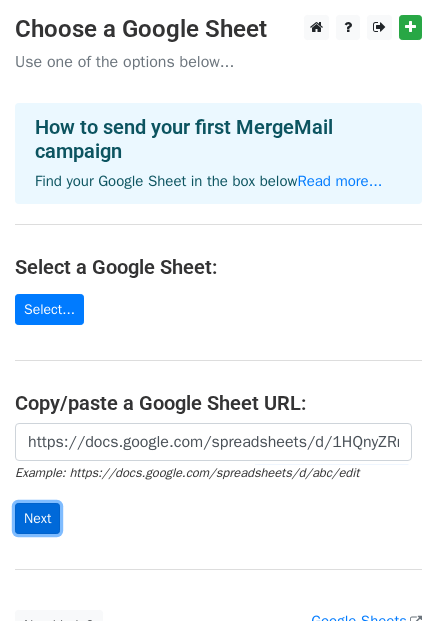 click on "Next" at bounding box center [37, 518] 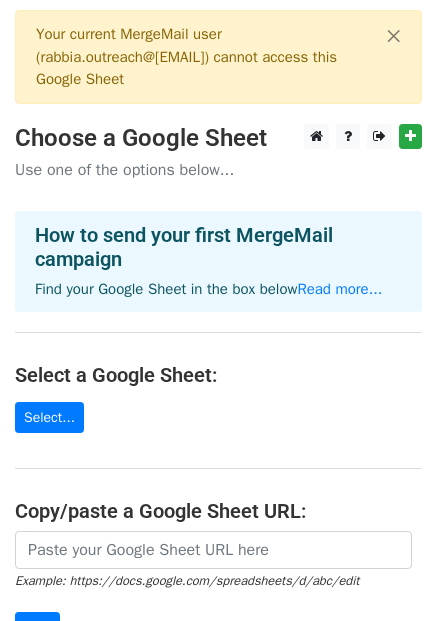 scroll, scrollTop: 0, scrollLeft: 0, axis: both 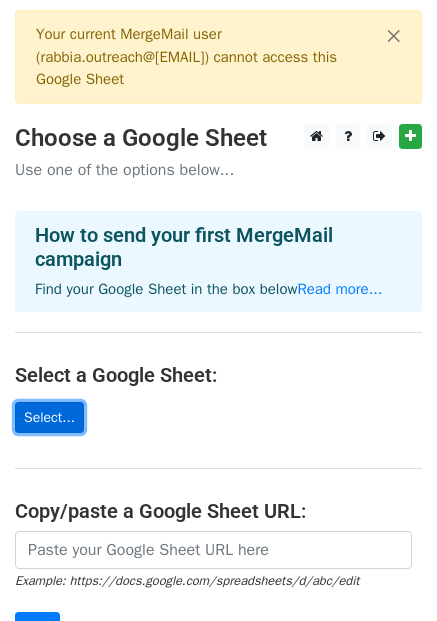 click on "Select..." at bounding box center [49, 417] 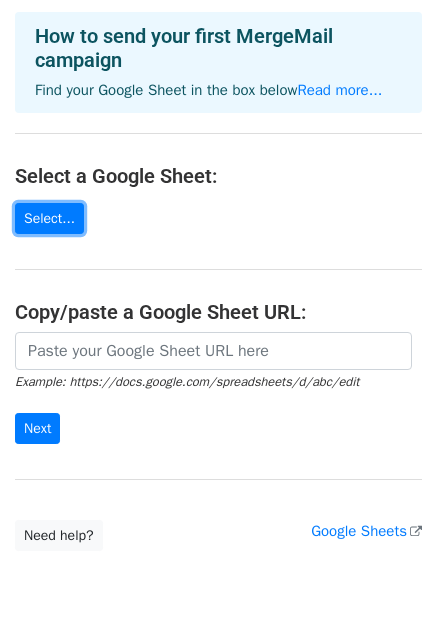scroll, scrollTop: 203, scrollLeft: 0, axis: vertical 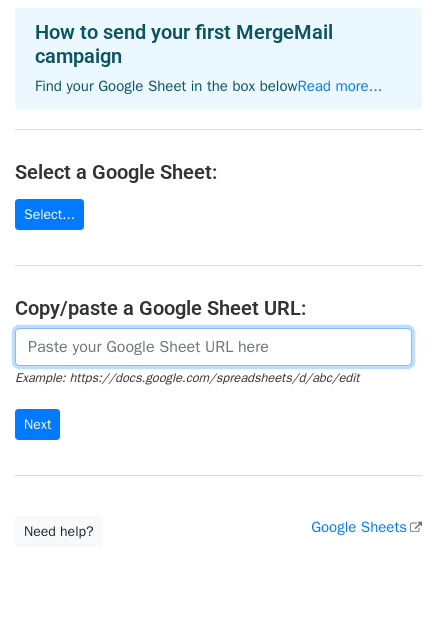 click at bounding box center (213, 347) 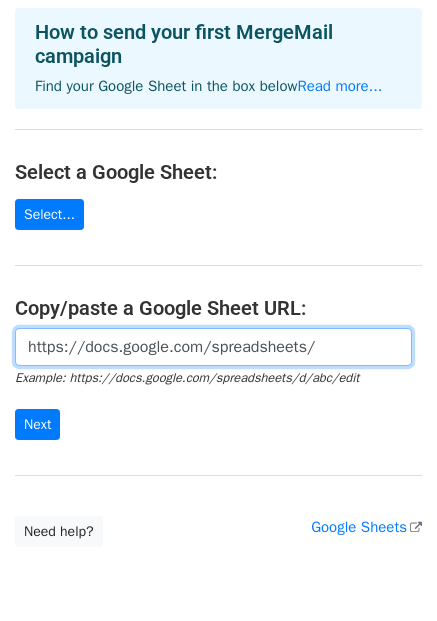 type on "https://docs.google.com/spreadsheets/" 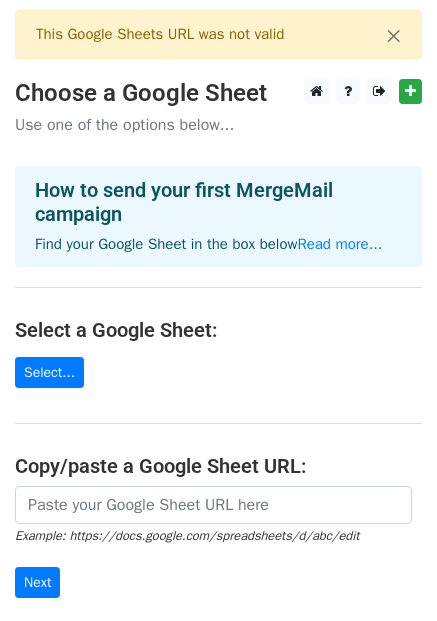 scroll, scrollTop: 0, scrollLeft: 0, axis: both 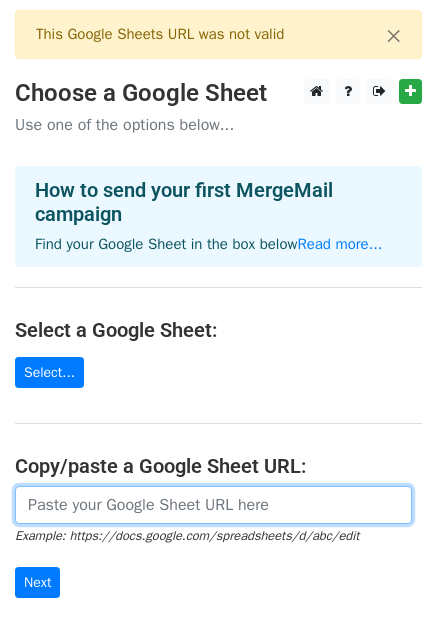 click at bounding box center (213, 505) 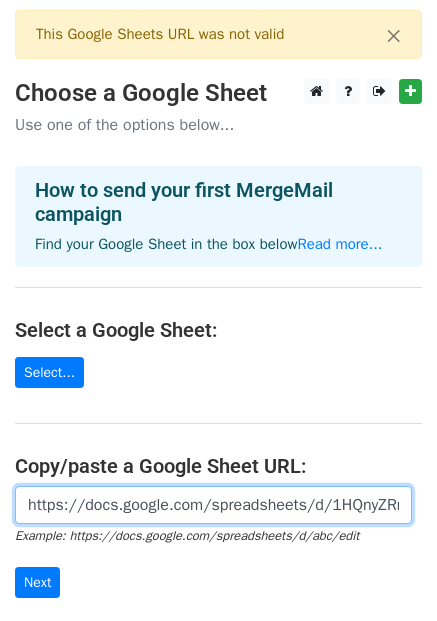scroll, scrollTop: 0, scrollLeft: 328, axis: horizontal 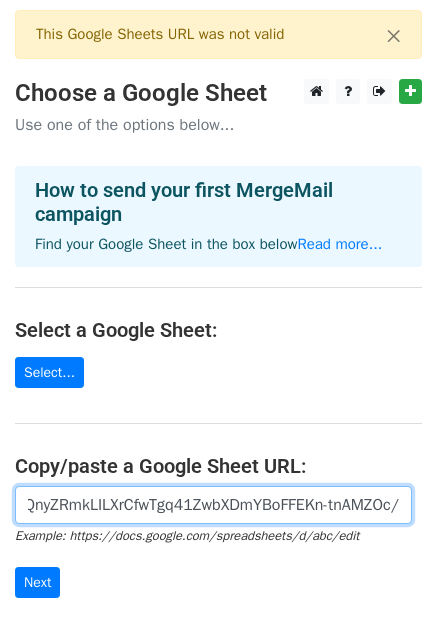 type on "https://docs.google.com/spreadsheets/d/1HQnyZRmkLILXrCfwTgq41ZwbXDmYBoFFEKn-tnAMZOc/" 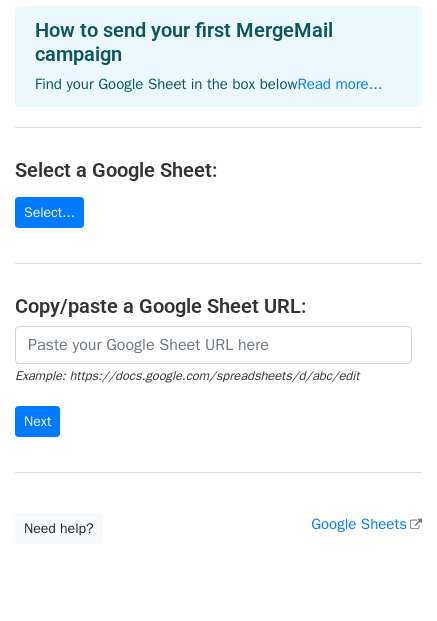 scroll, scrollTop: 284, scrollLeft: 0, axis: vertical 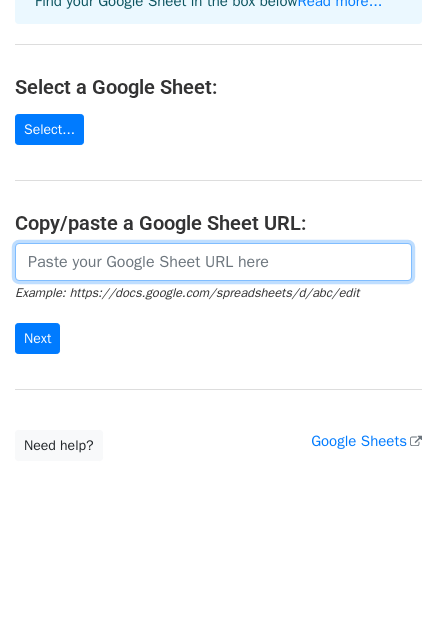 click at bounding box center (213, 262) 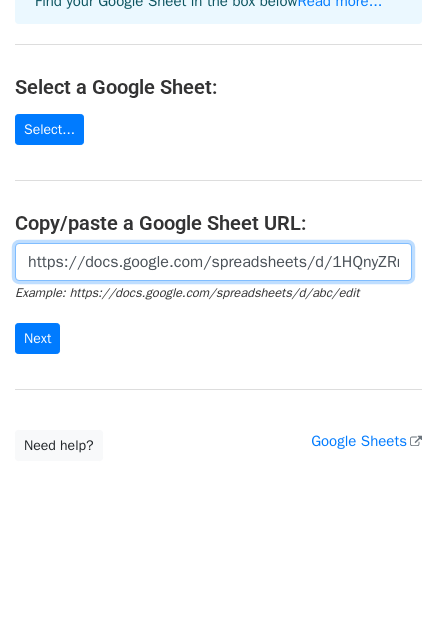scroll, scrollTop: 0, scrollLeft: 457, axis: horizontal 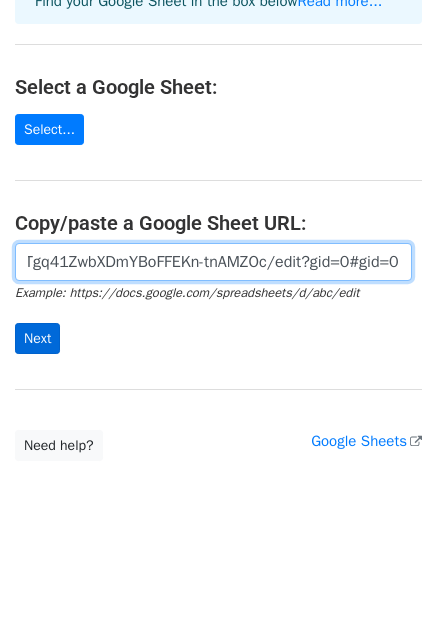 type on "https://docs.google.com/spreadsheets/d/1HQnyZRmkLILXrCfwTgq41ZwbXDmYBoFFEKn-tnAMZOc/edit?gid=0#gid=0" 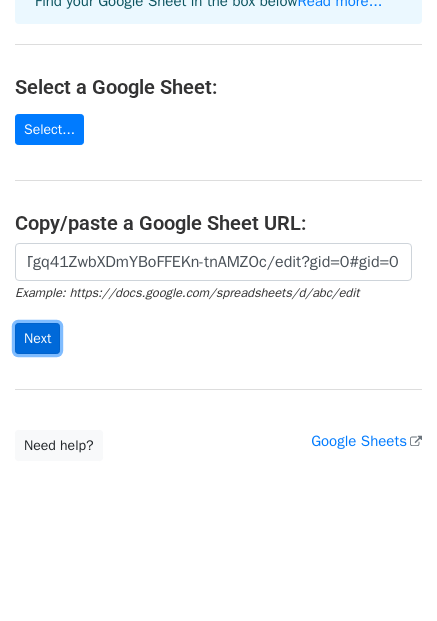 scroll, scrollTop: 0, scrollLeft: 0, axis: both 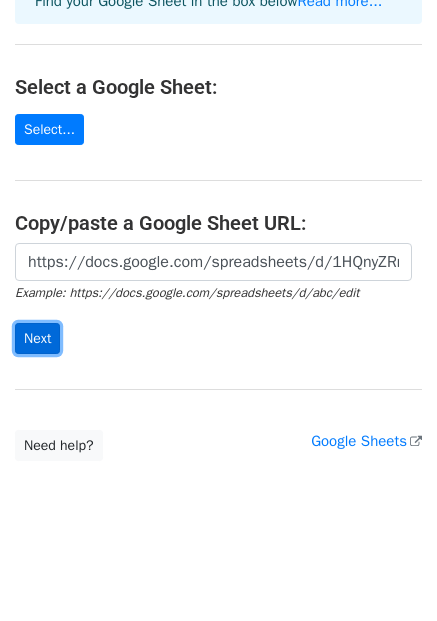 click on "Next" at bounding box center (37, 338) 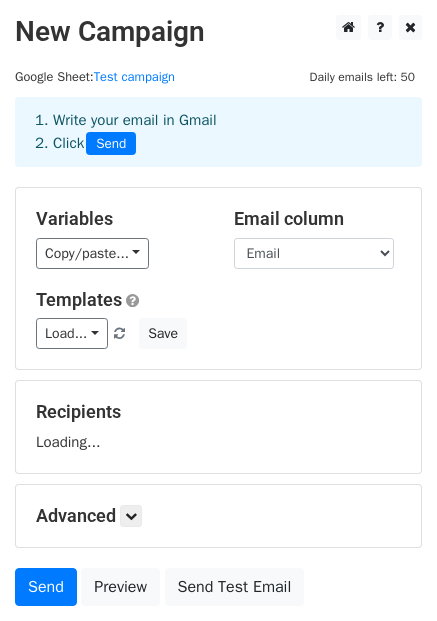 scroll, scrollTop: 0, scrollLeft: 0, axis: both 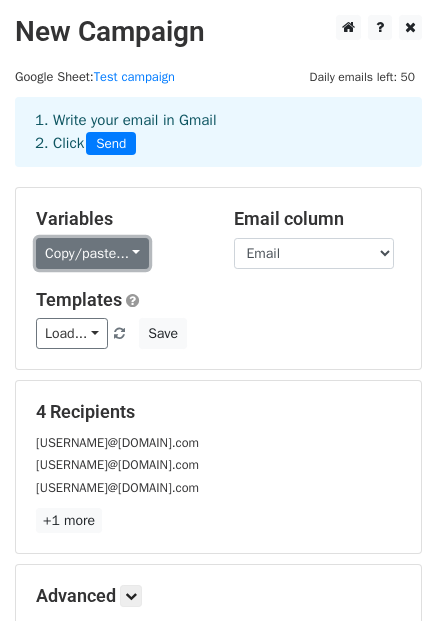 click on "Copy/paste..." at bounding box center [92, 253] 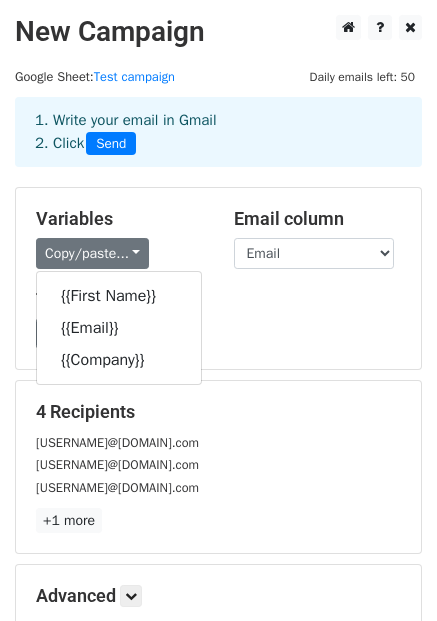 click on "Load...
No templates saved
Save" at bounding box center (218, 333) 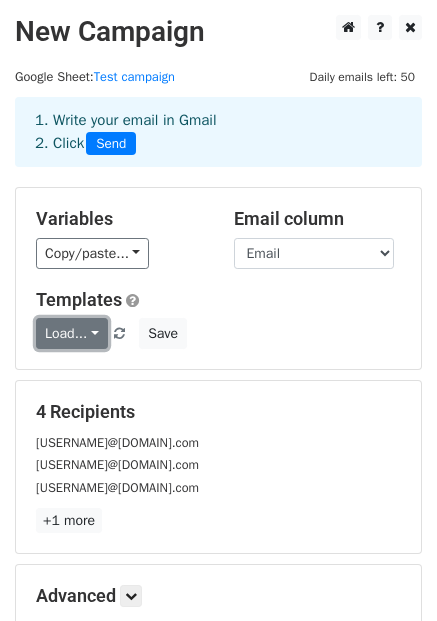 click on "Load..." at bounding box center [72, 333] 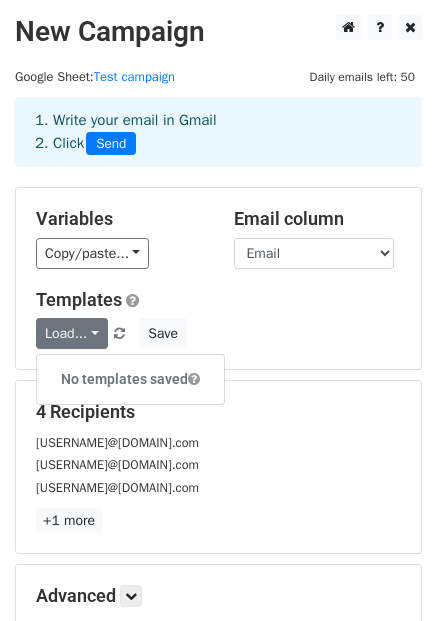 click on "Load...
No templates saved
Save" at bounding box center (218, 333) 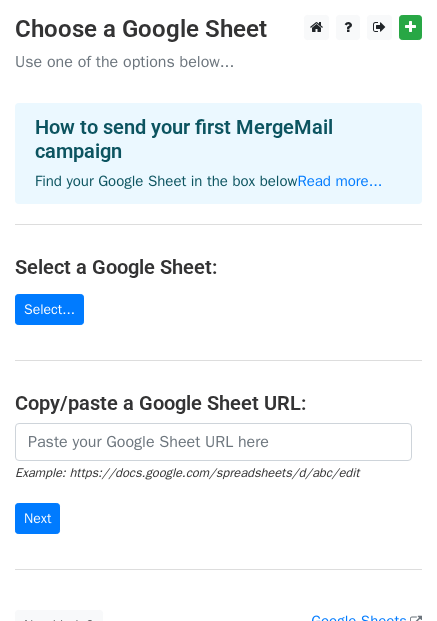 scroll, scrollTop: 0, scrollLeft: 0, axis: both 